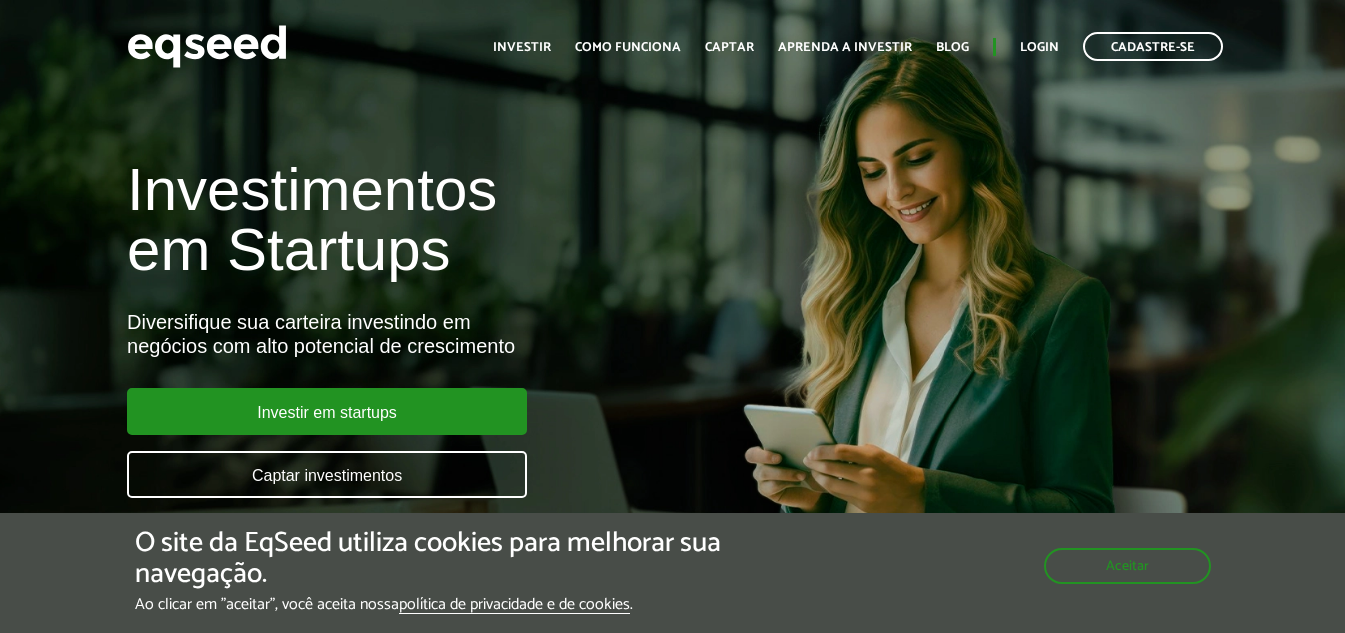 scroll, scrollTop: 0, scrollLeft: 0, axis: both 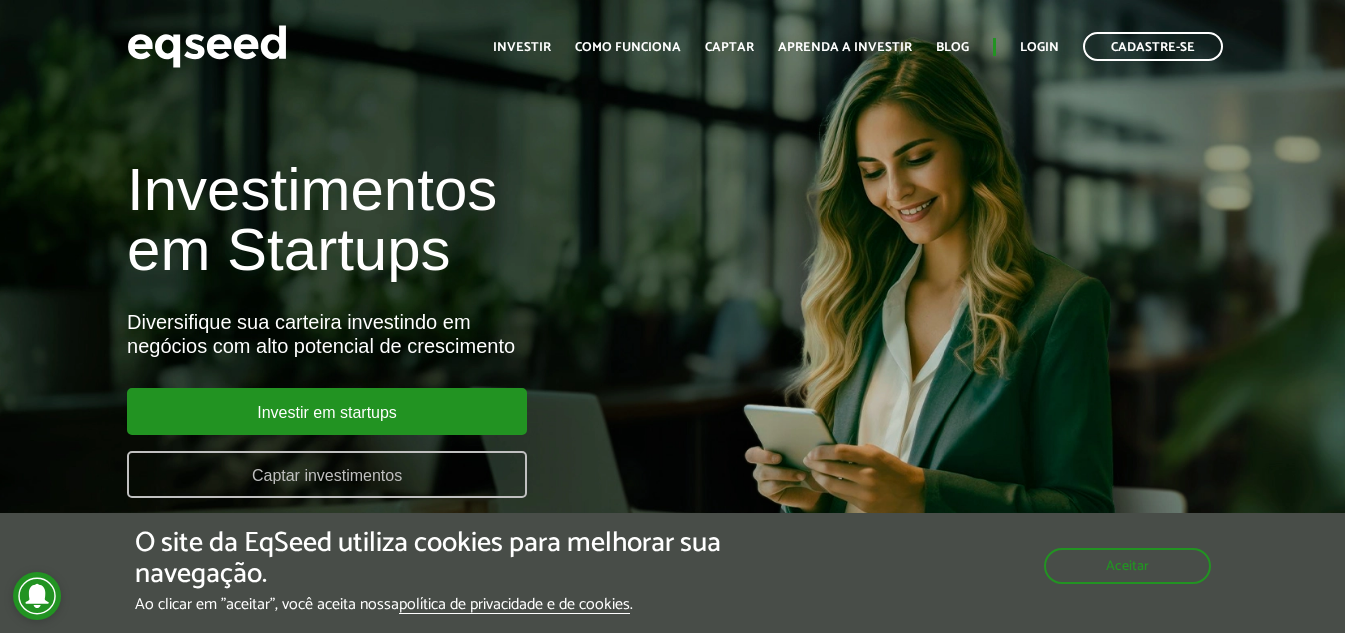 click on "Captar investimentos" at bounding box center (327, 474) 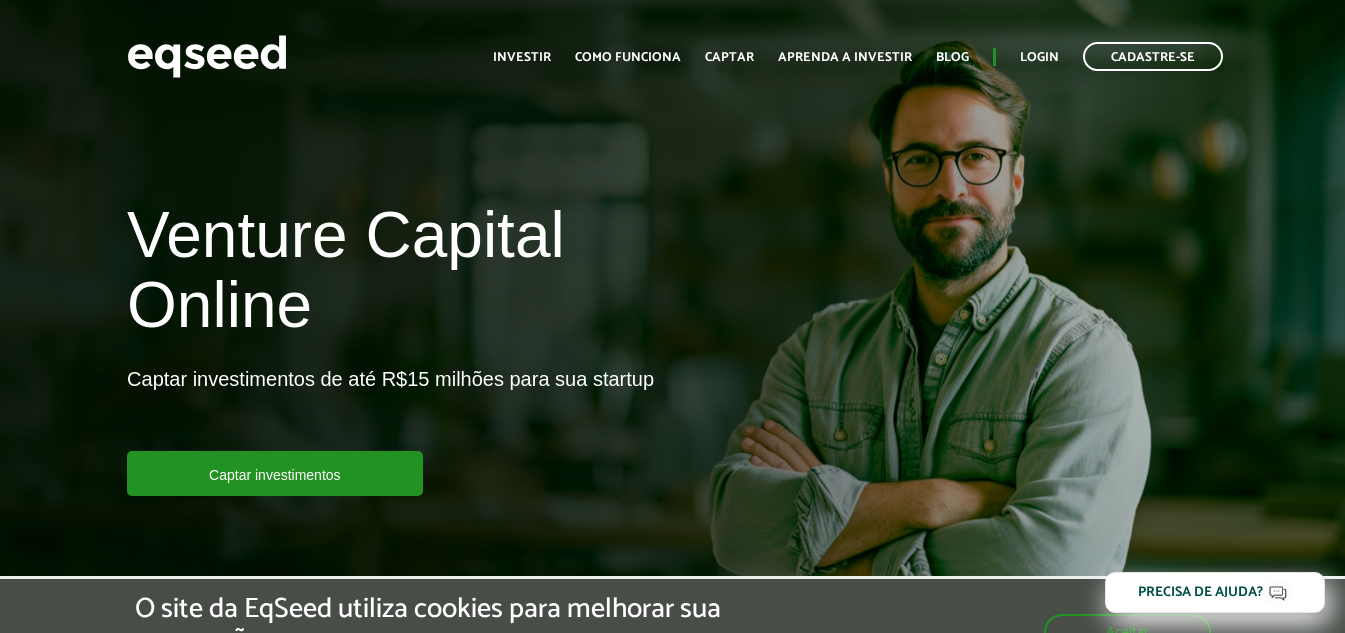 scroll, scrollTop: 0, scrollLeft: 0, axis: both 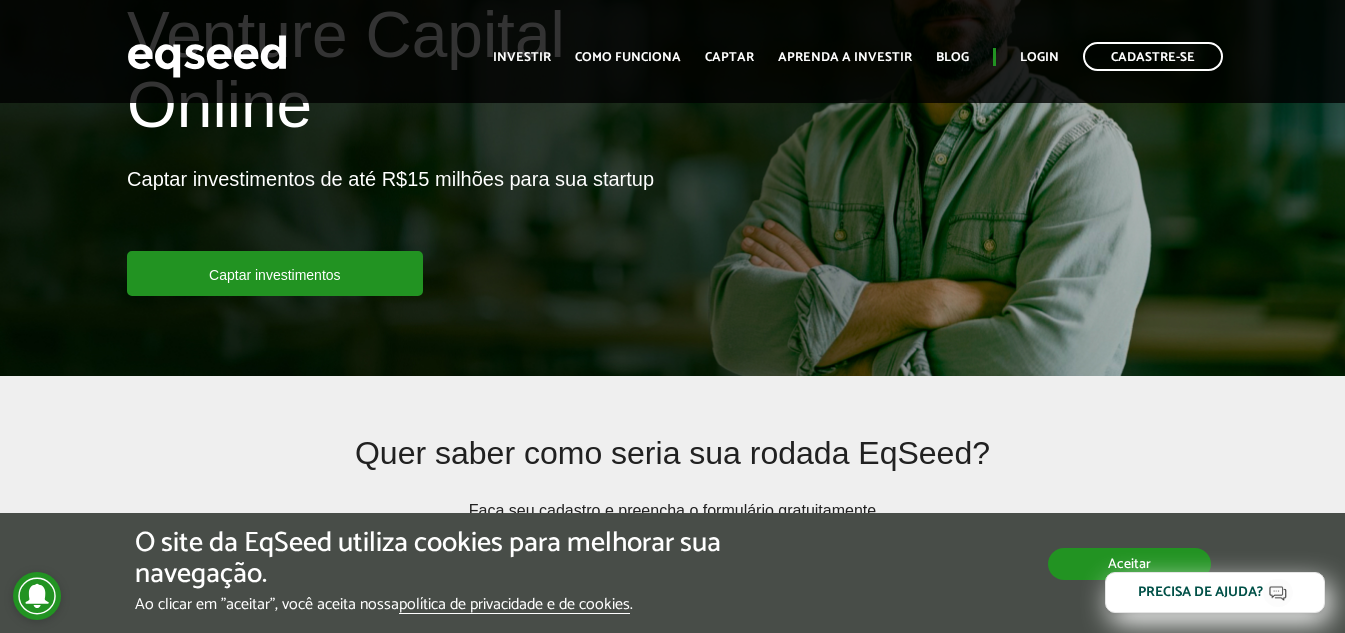 click on "Aceitar" at bounding box center [1129, 564] 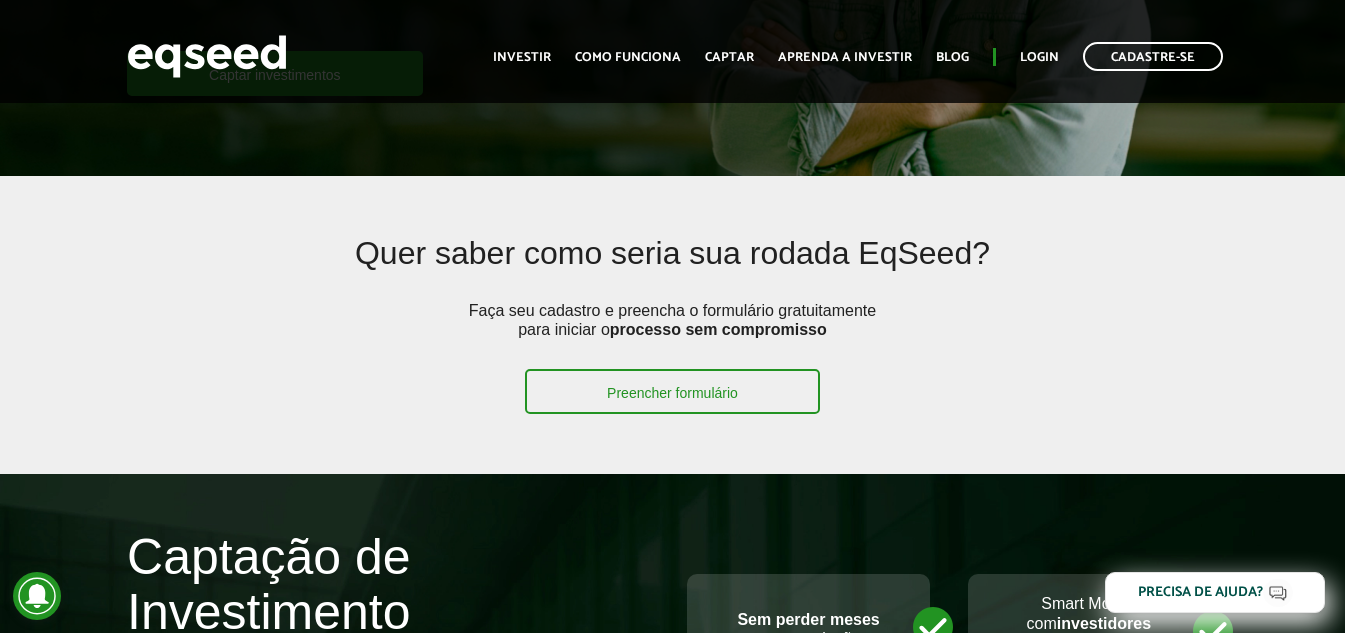 scroll, scrollTop: 300, scrollLeft: 0, axis: vertical 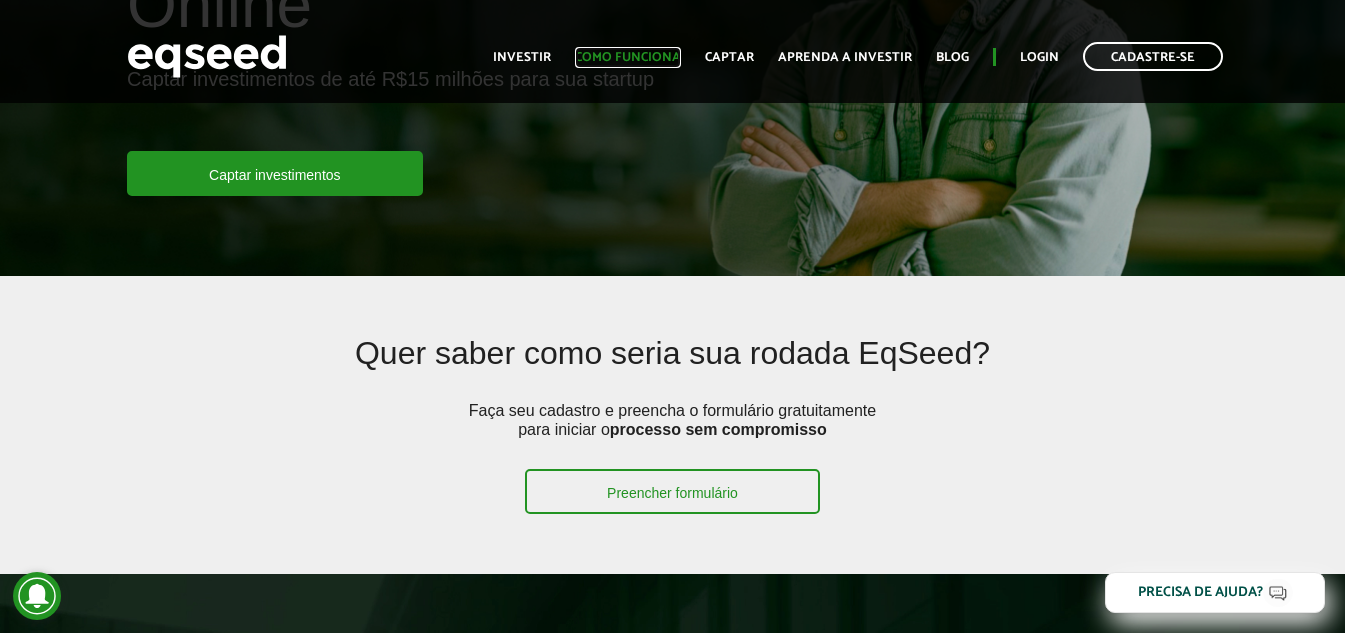 click on "Como funciona" at bounding box center (628, 57) 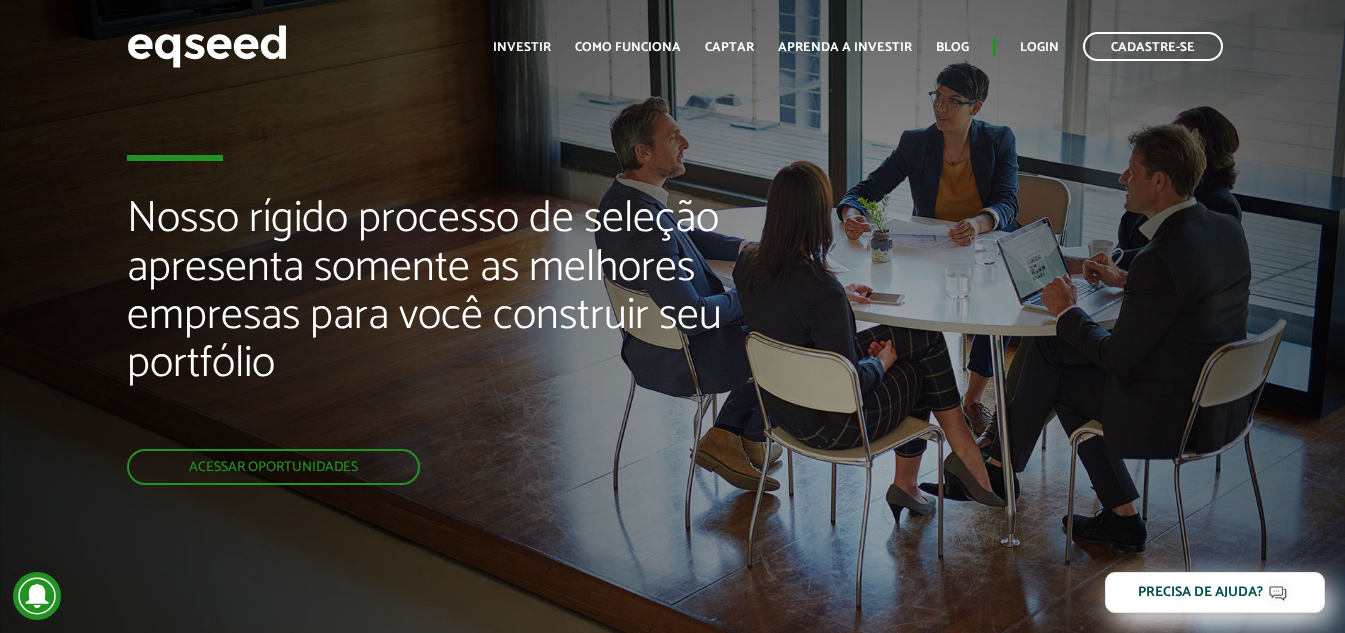 scroll, scrollTop: 0, scrollLeft: 0, axis: both 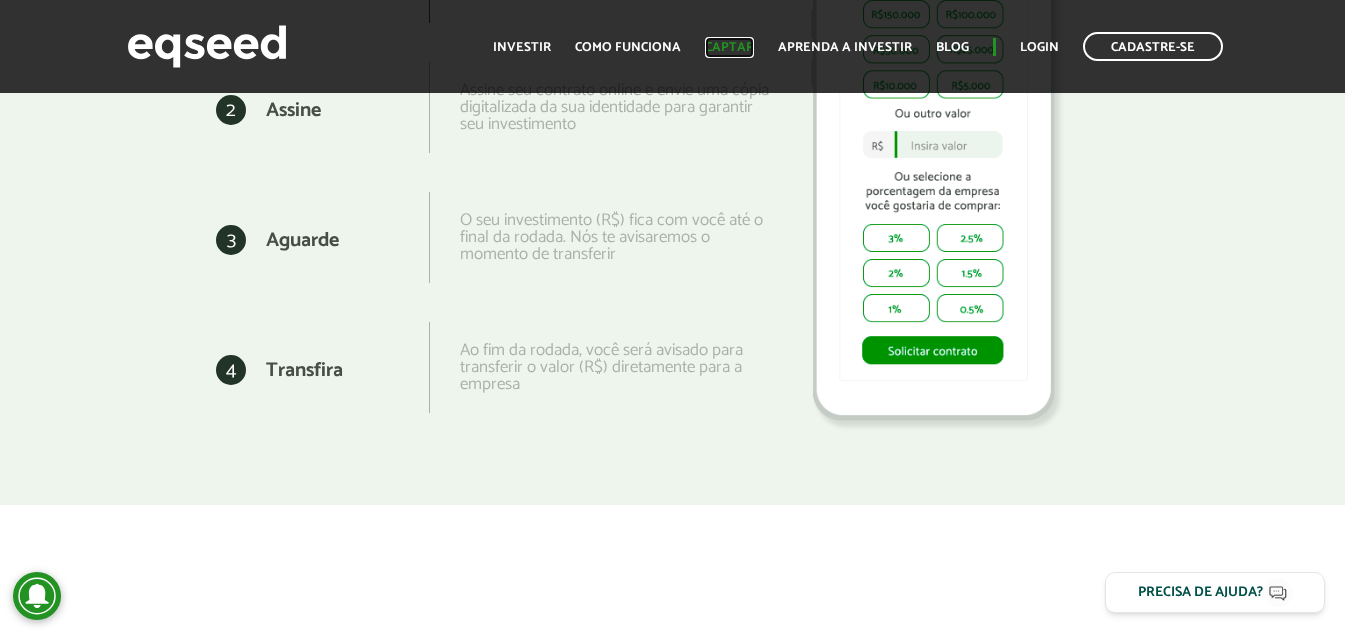 click on "Captar" at bounding box center (729, 47) 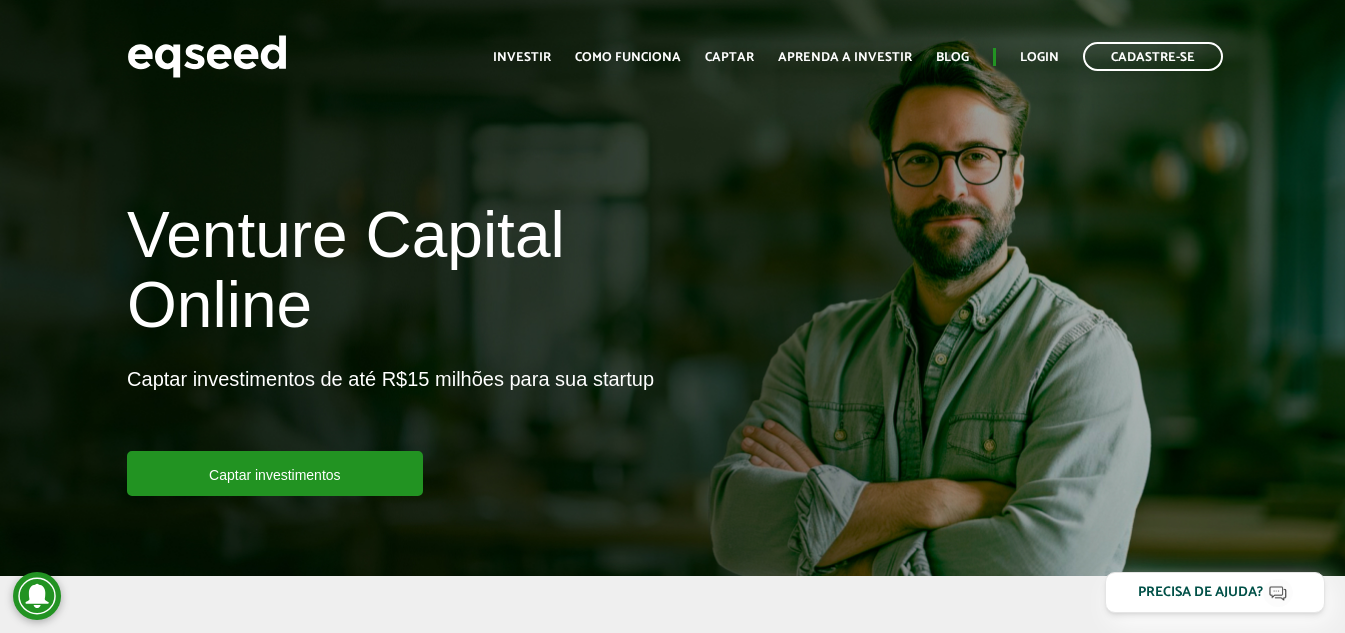 scroll, scrollTop: 0, scrollLeft: 0, axis: both 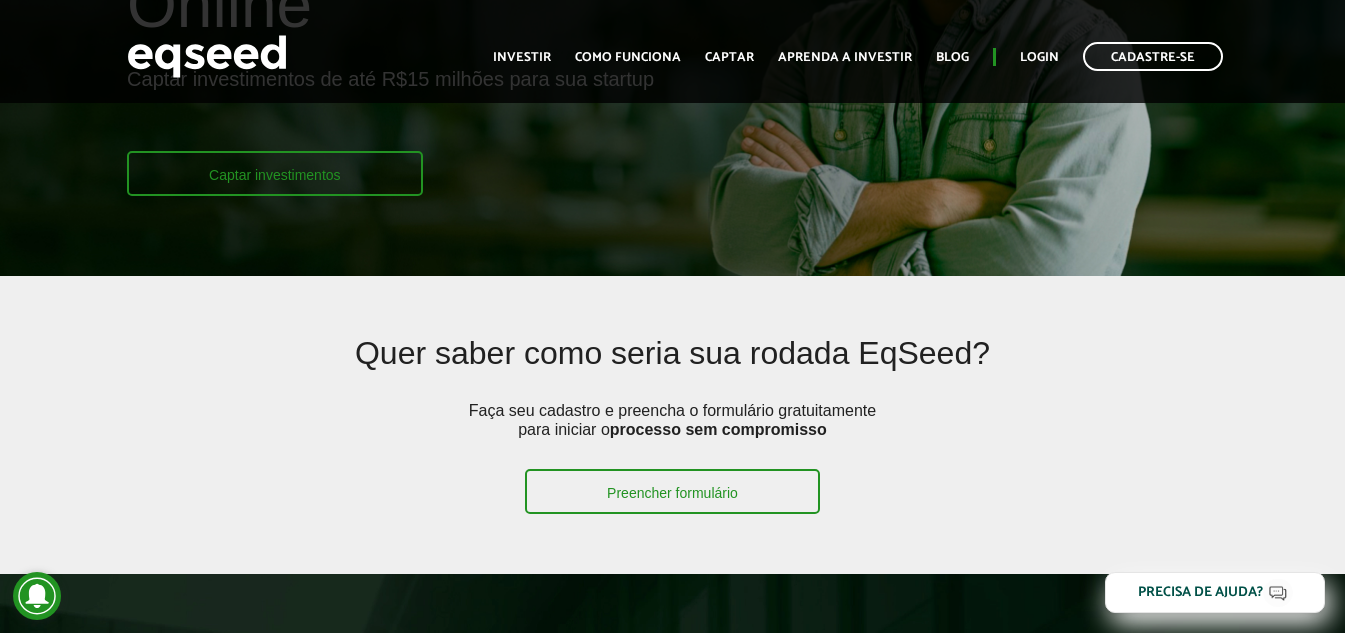click on "Captar investimentos" at bounding box center (275, 173) 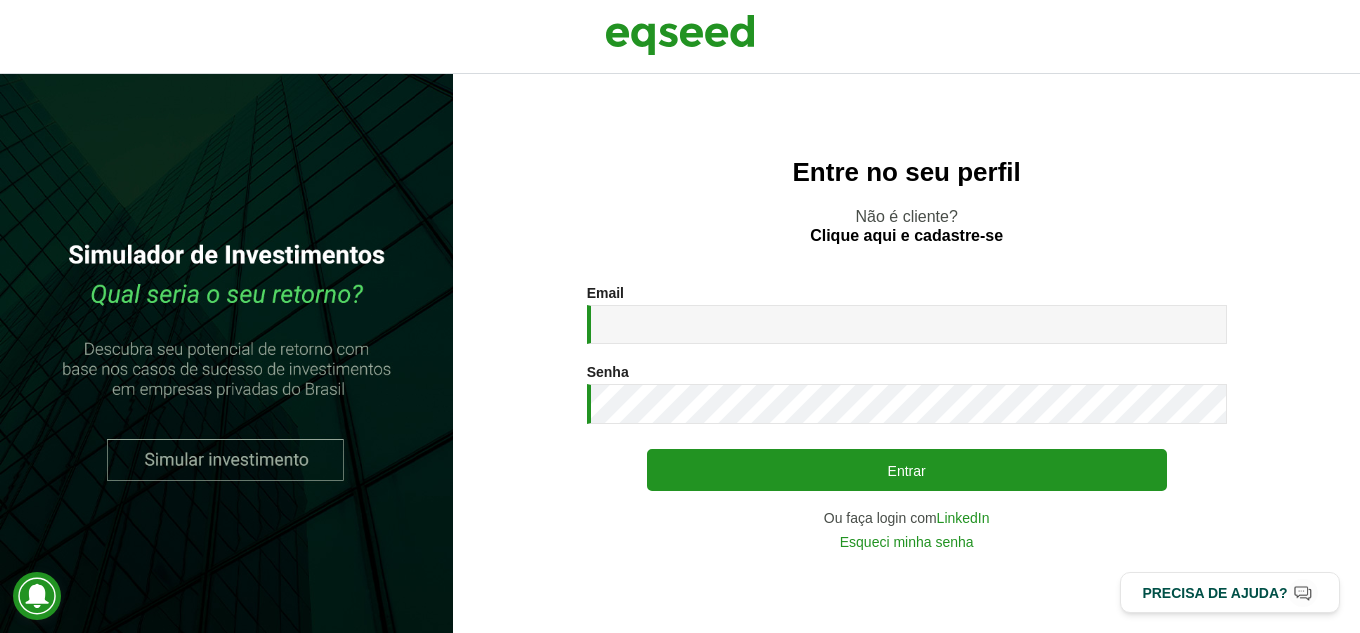 scroll, scrollTop: 0, scrollLeft: 0, axis: both 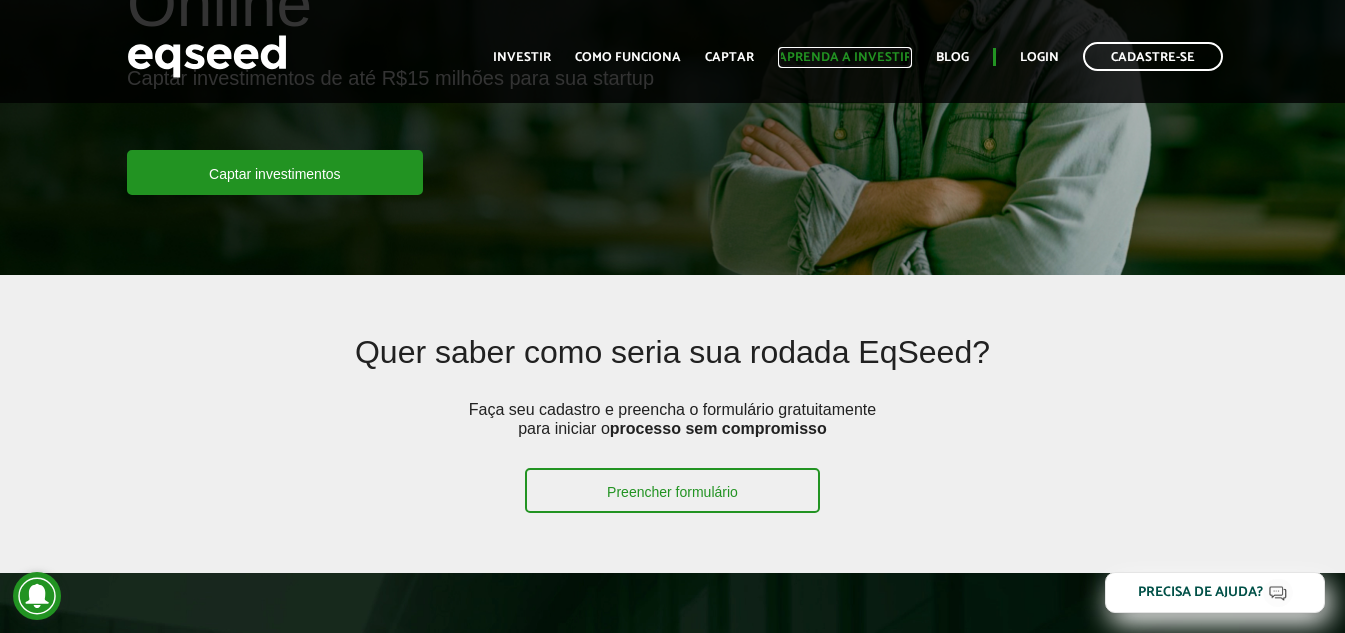 click on "Aprenda a investir" at bounding box center (845, 57) 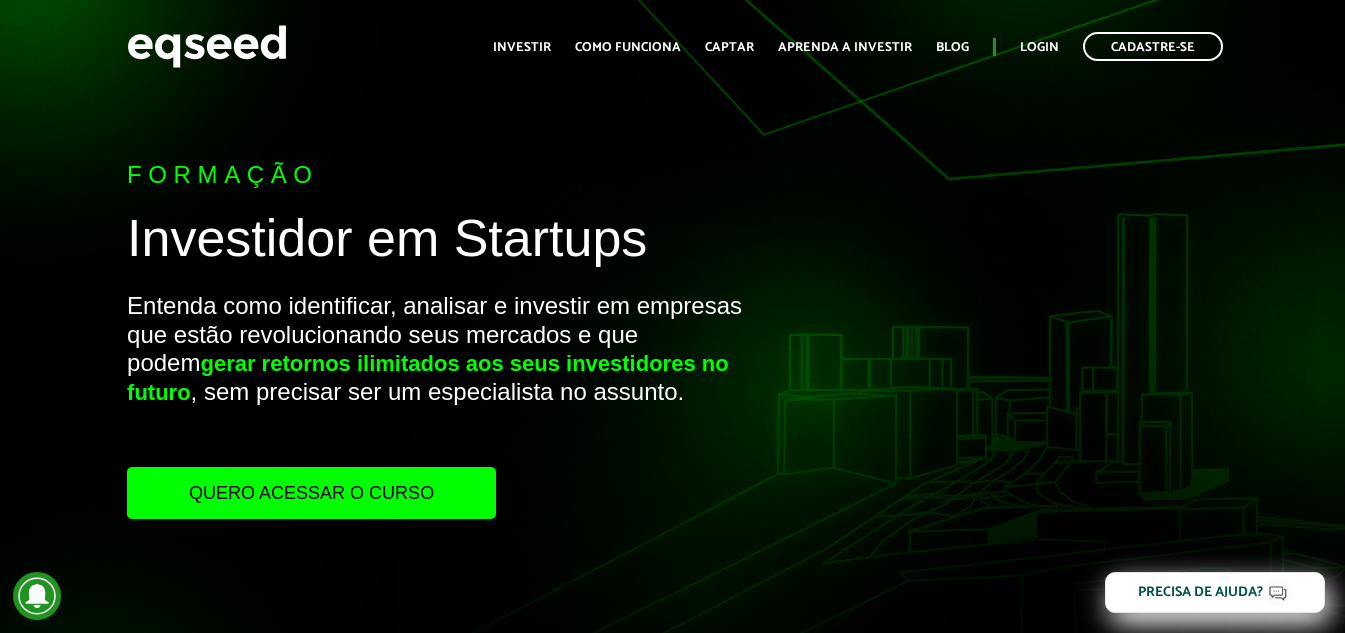 scroll, scrollTop: 0, scrollLeft: 0, axis: both 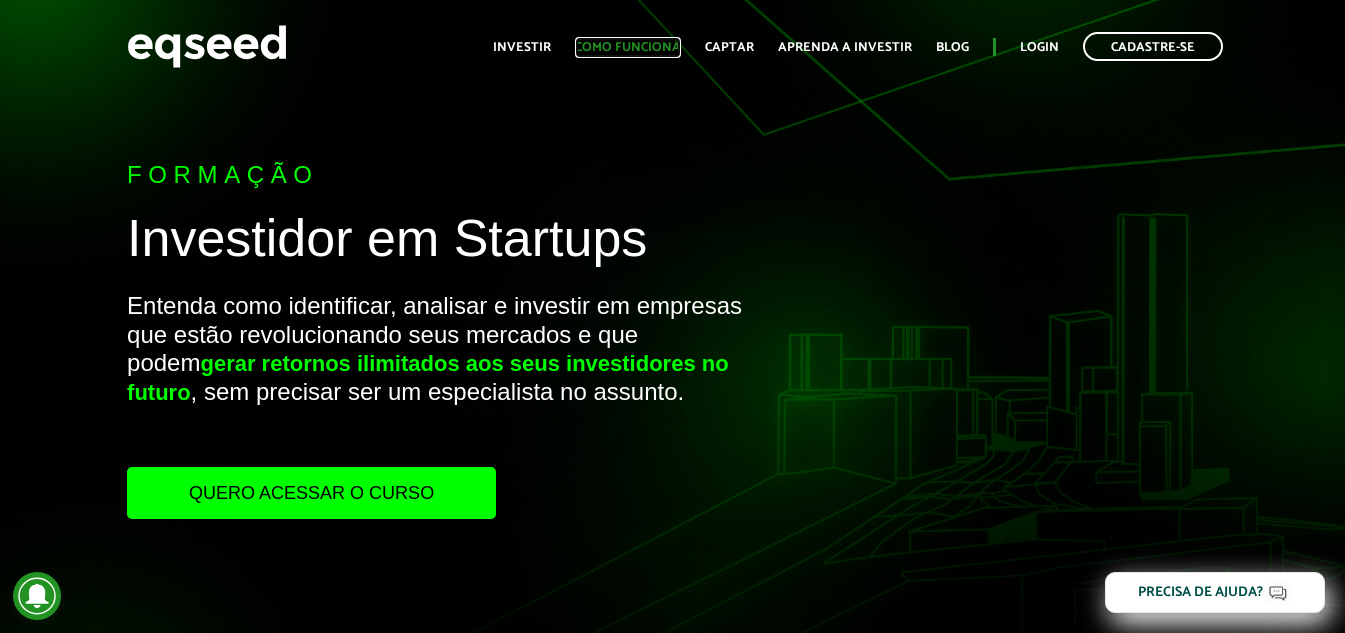 click on "Como funciona" at bounding box center [628, 47] 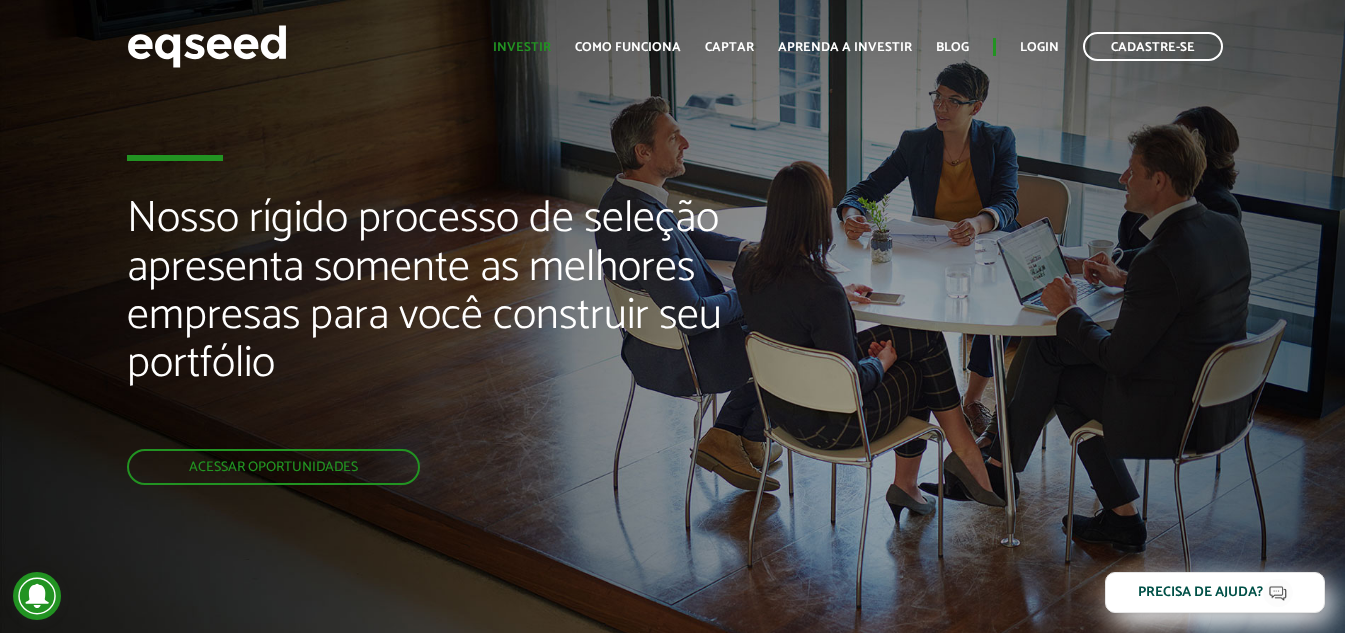 scroll, scrollTop: 0, scrollLeft: 0, axis: both 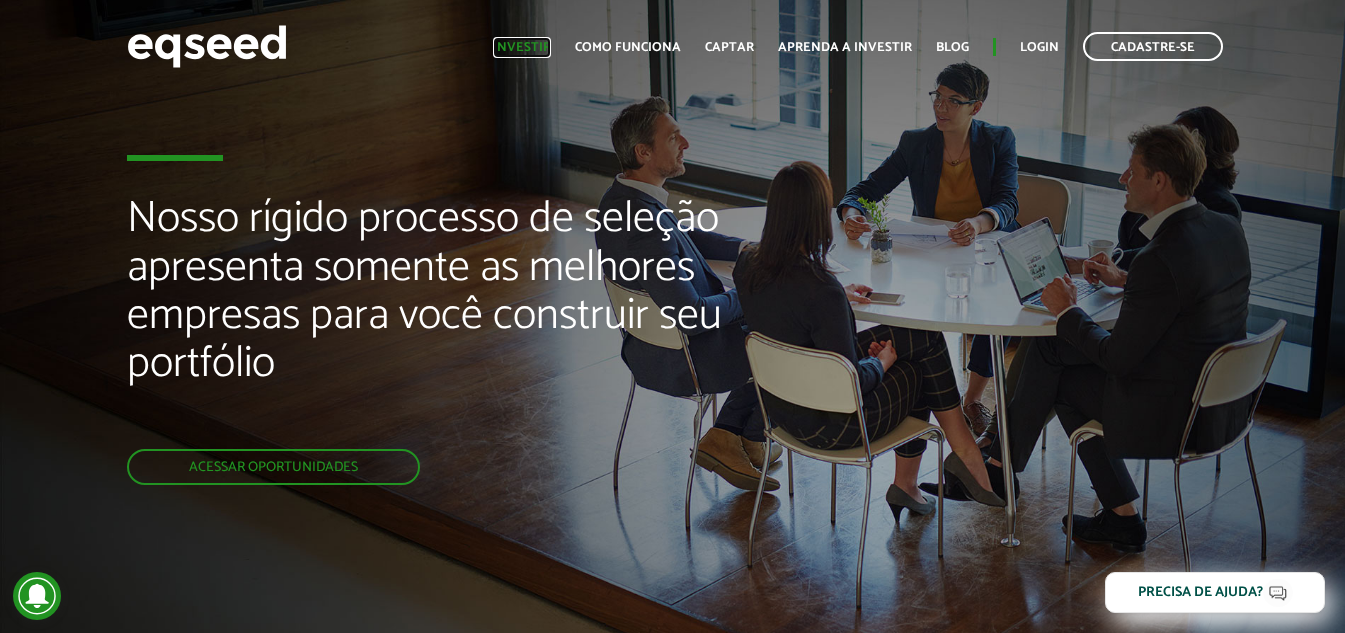 click on "Investir" at bounding box center [522, 47] 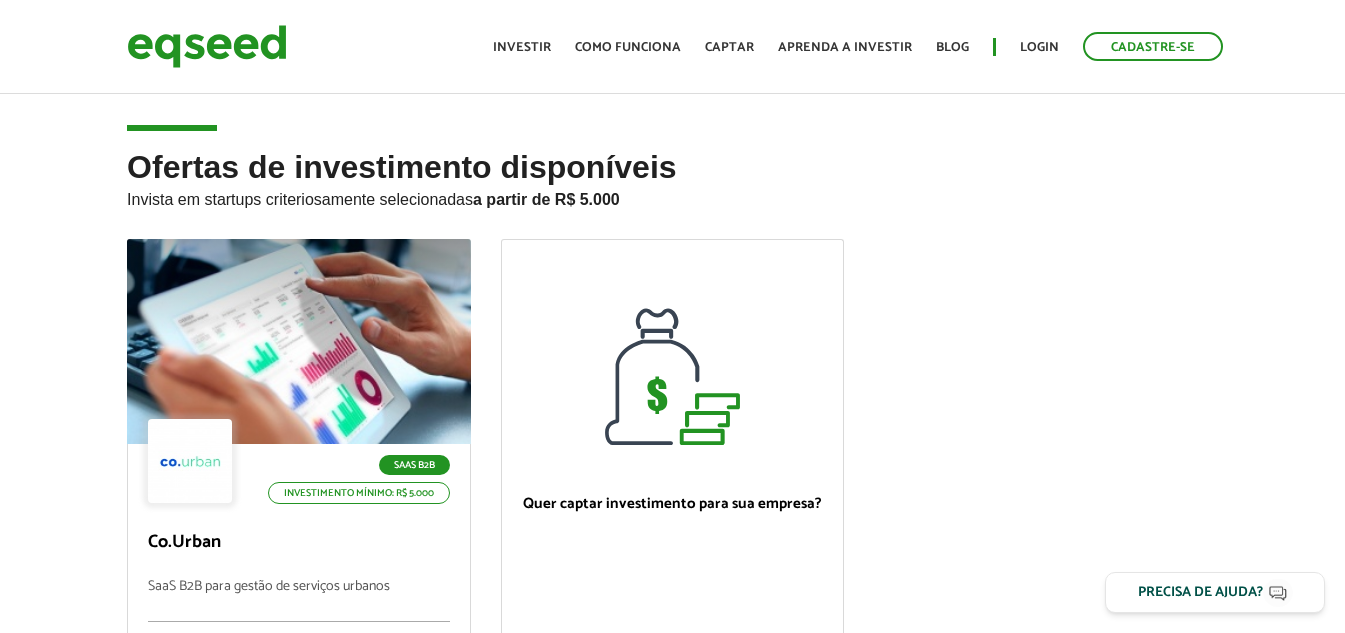 scroll, scrollTop: 0, scrollLeft: 0, axis: both 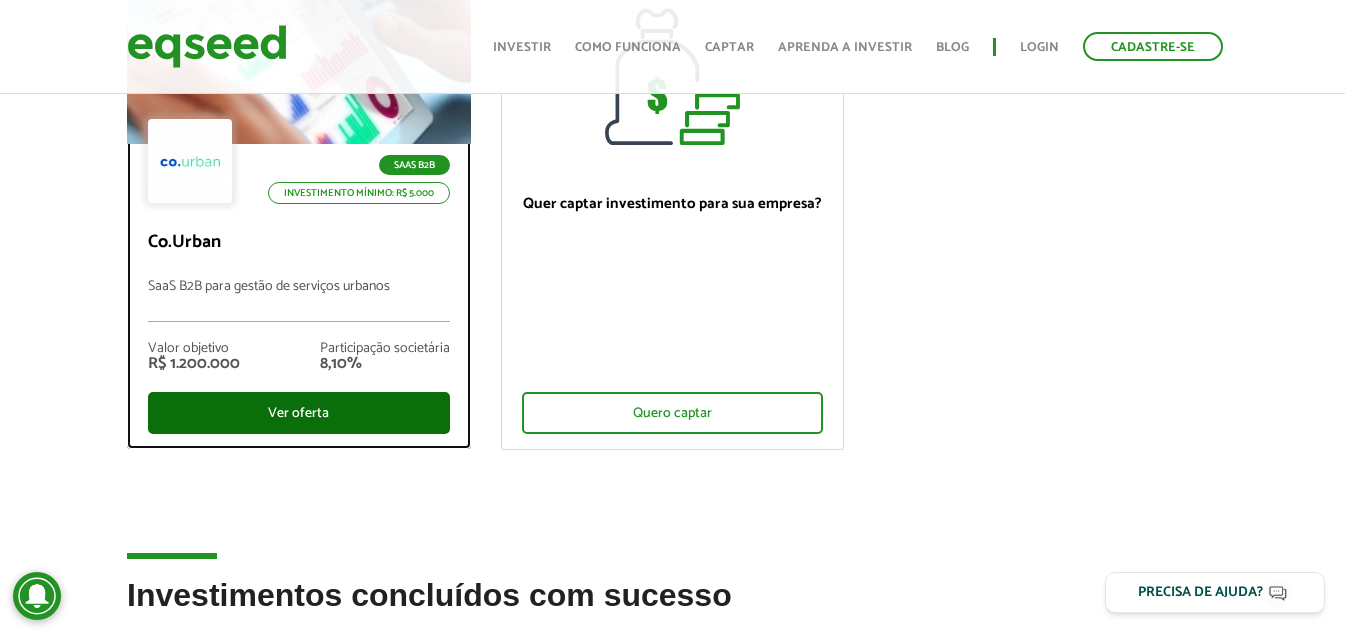 click on "Ver oferta" at bounding box center (299, 413) 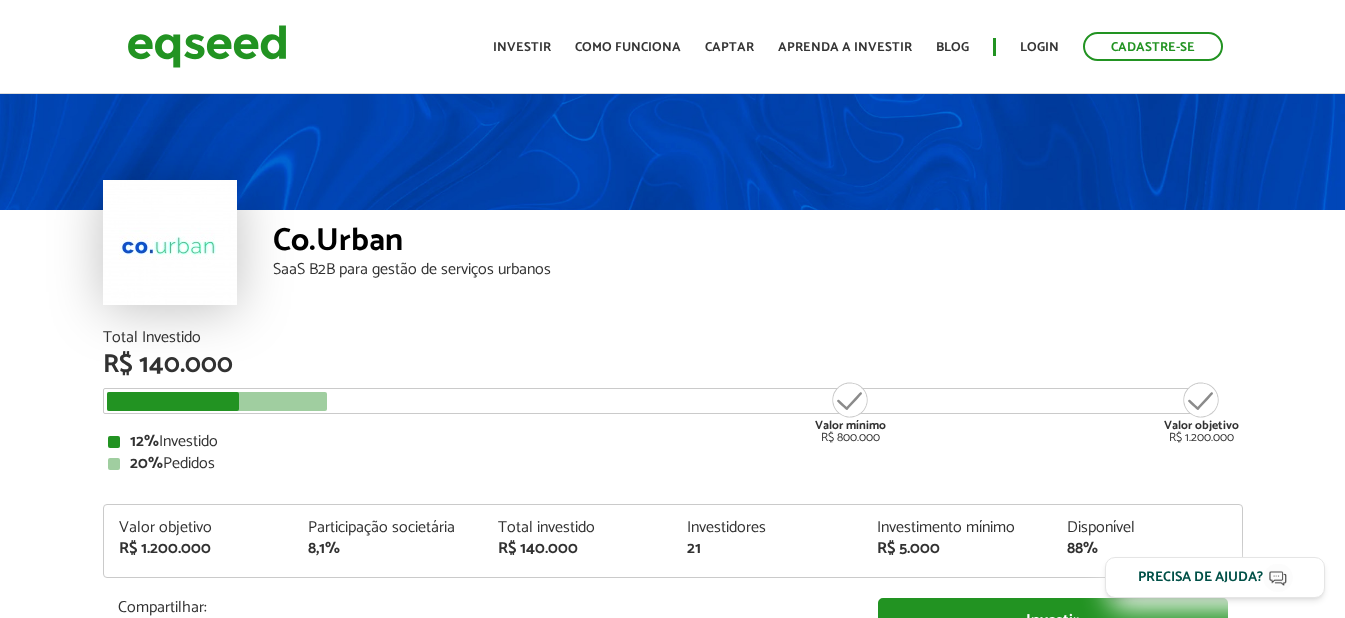 scroll, scrollTop: 0, scrollLeft: 0, axis: both 